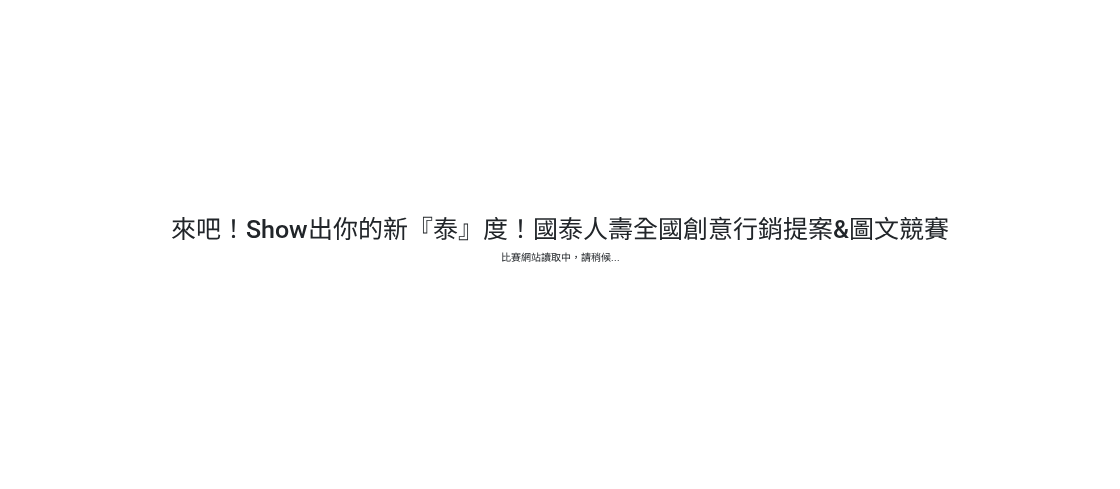 scroll, scrollTop: 0, scrollLeft: 0, axis: both 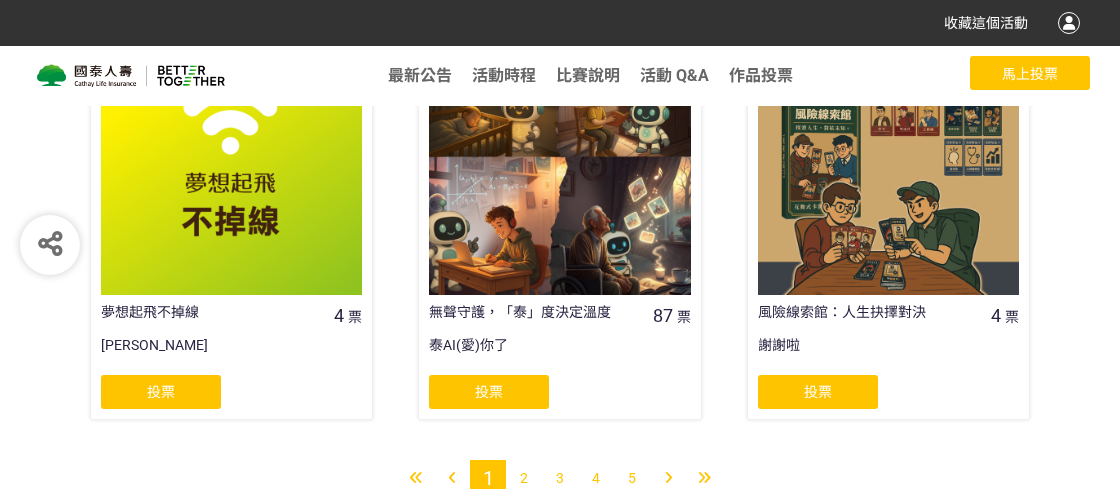 click on "2" at bounding box center [524, 478] 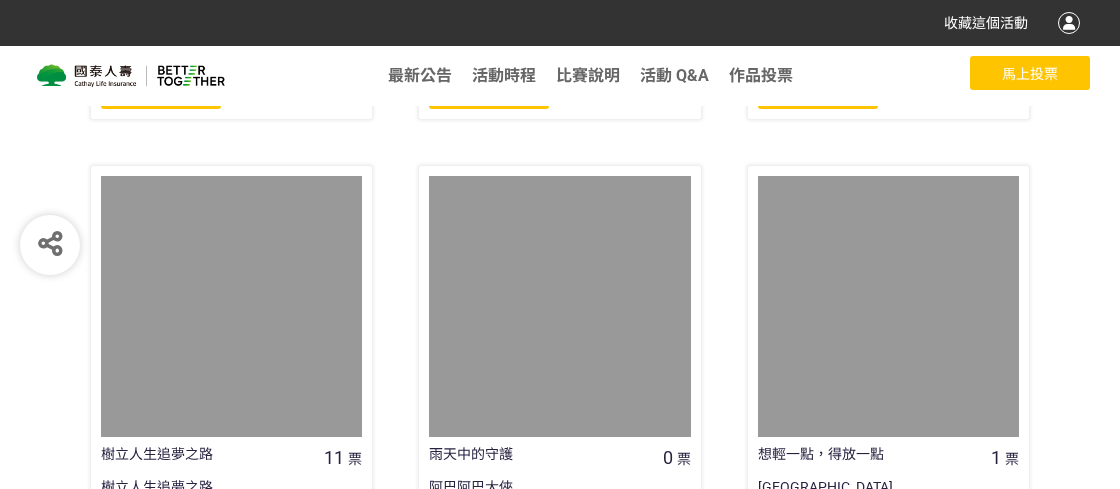 scroll, scrollTop: 1780, scrollLeft: 0, axis: vertical 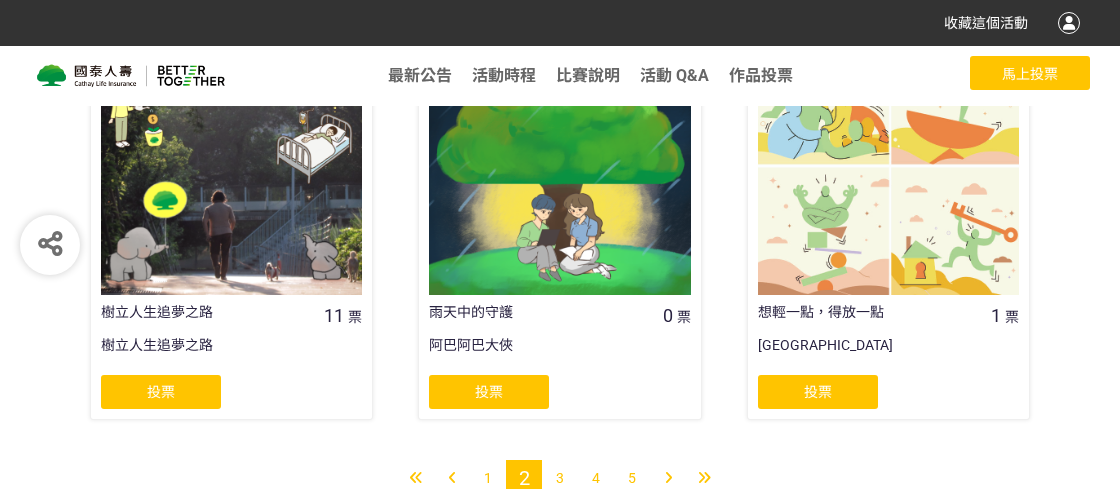 click on "4" at bounding box center (596, 478) 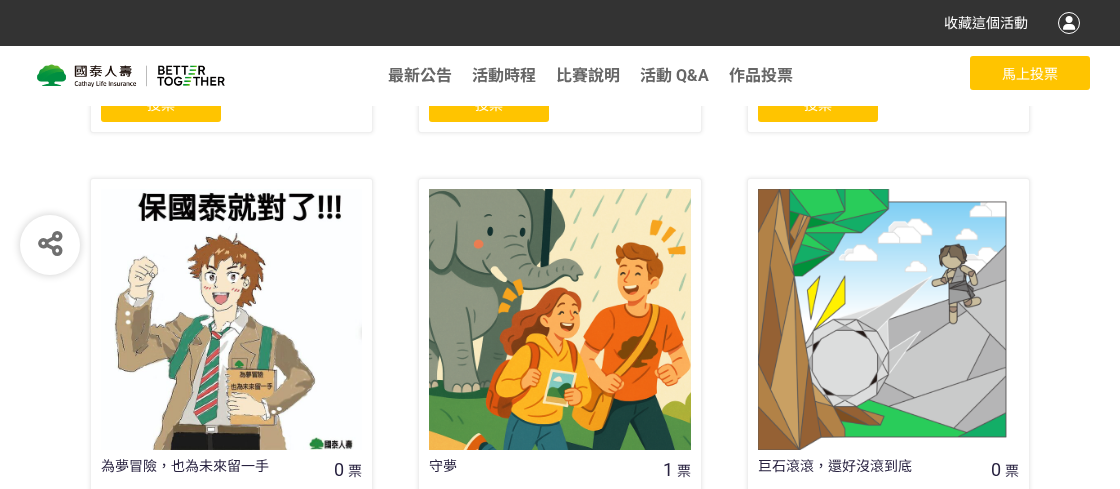 scroll, scrollTop: 1729, scrollLeft: 0, axis: vertical 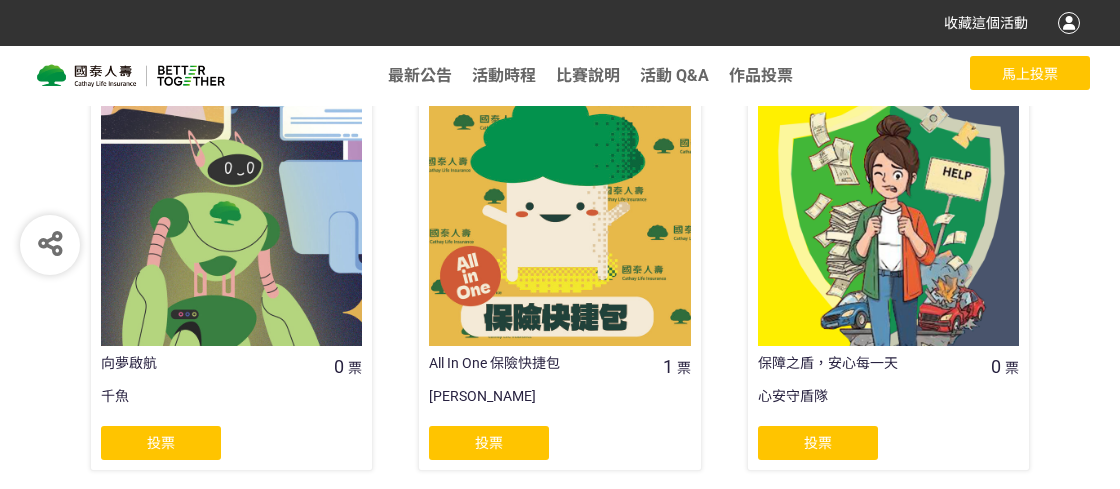 click on "5" at bounding box center (596, 529) 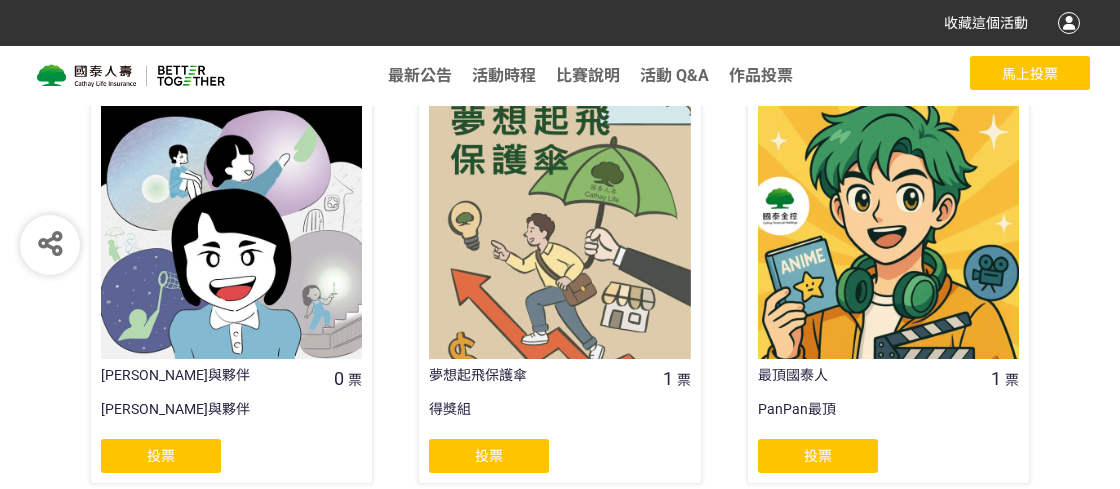 scroll, scrollTop: 1729, scrollLeft: 0, axis: vertical 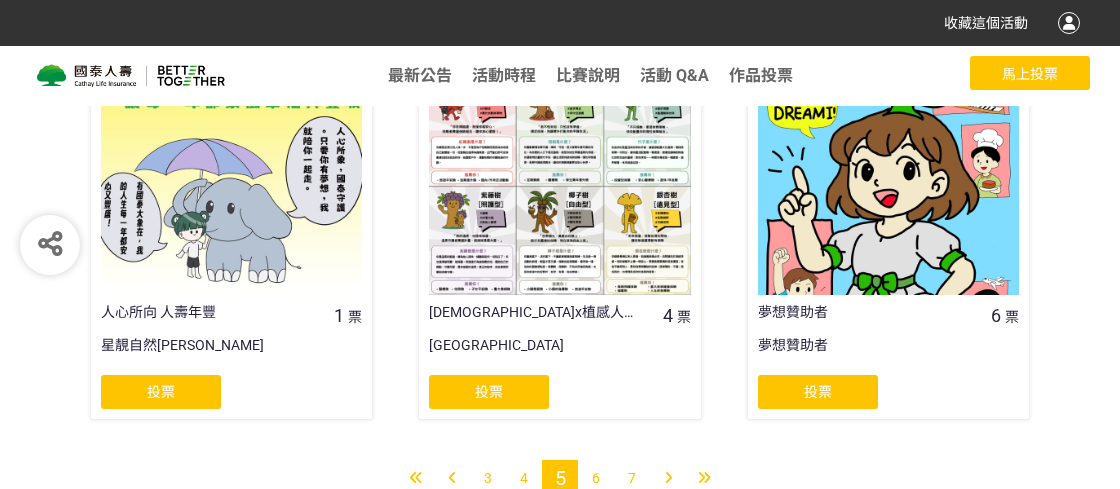 click at bounding box center (416, 478) 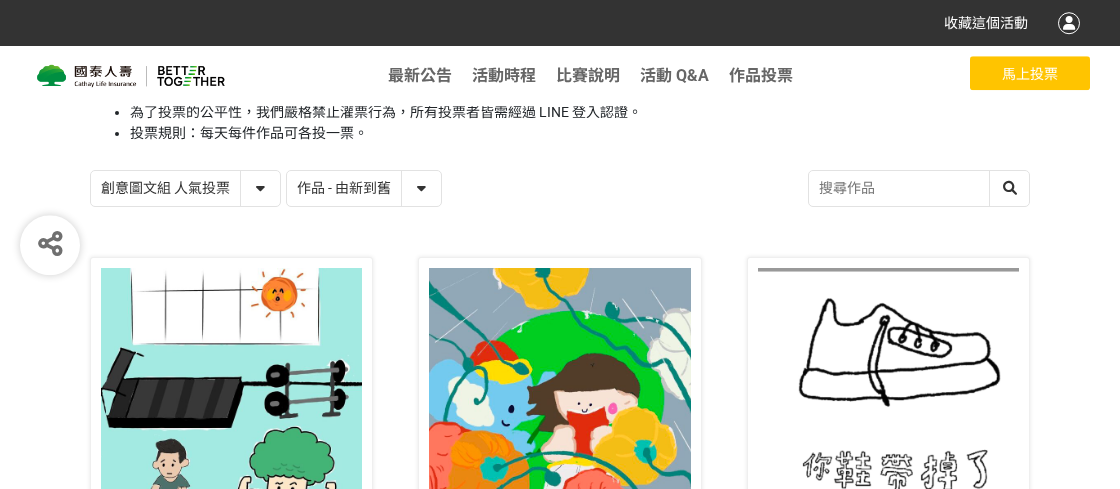 scroll, scrollTop: 182, scrollLeft: 0, axis: vertical 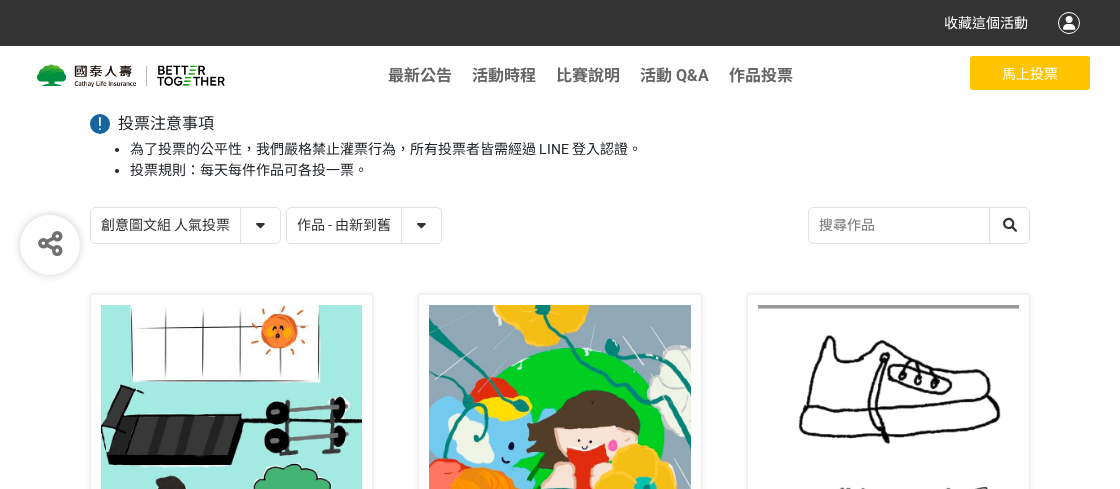 click on "作品 - 由新到舊 作品 - 由舊到新 票數 - 由多到少 票數 - 由少到多" at bounding box center [364, 225] 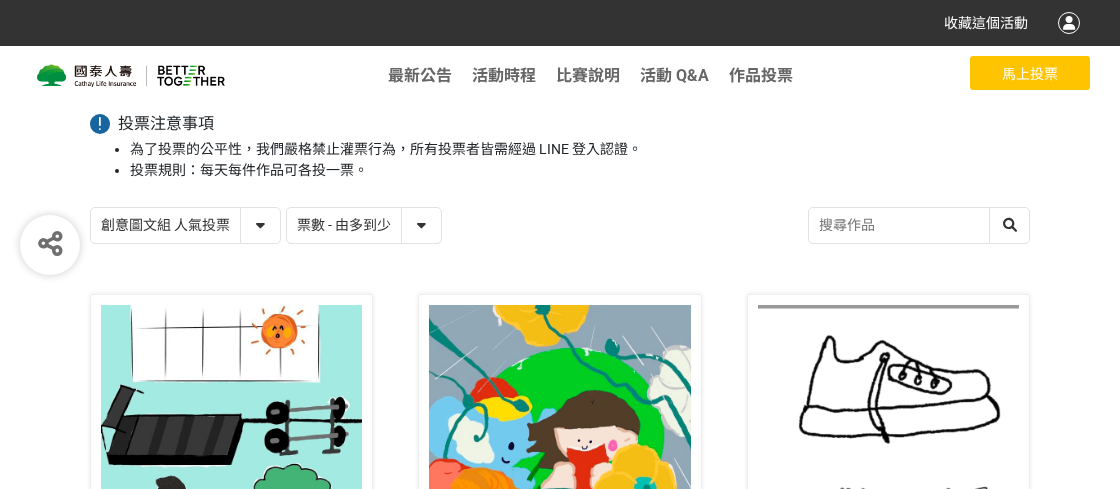 click on "票數 - 由多到少" 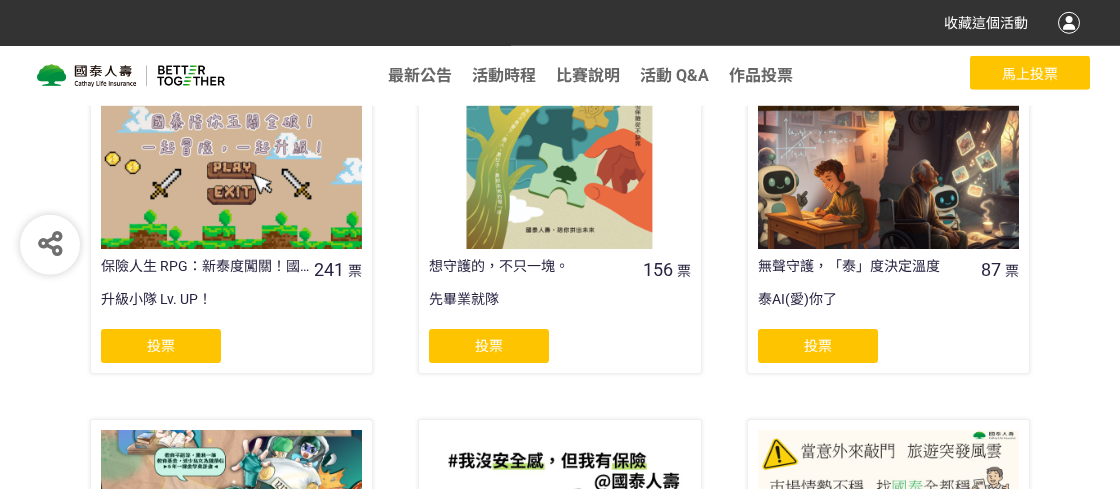 scroll, scrollTop: 364, scrollLeft: 0, axis: vertical 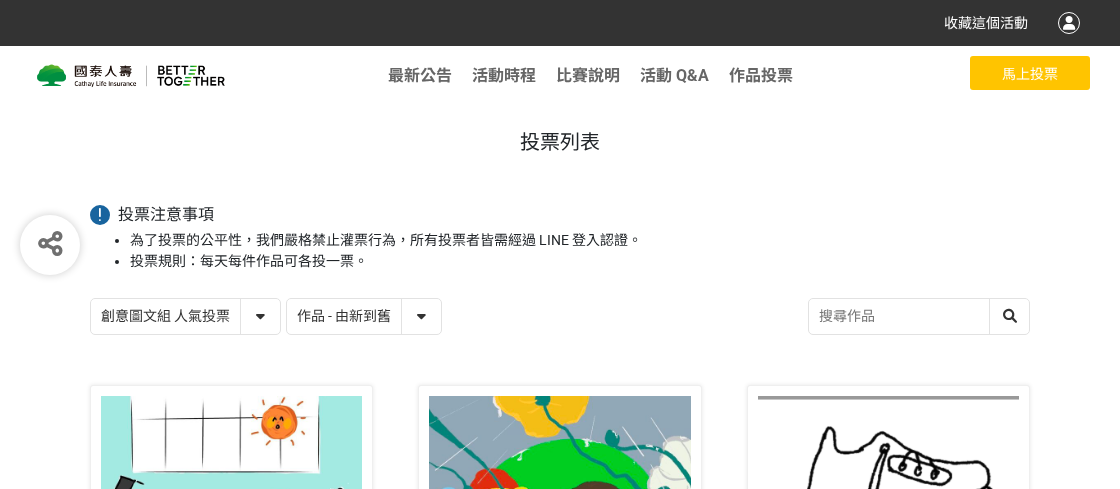 click on "創意圖文組 人氣投票 行銷提案組 人氣投票" at bounding box center [185, 316] 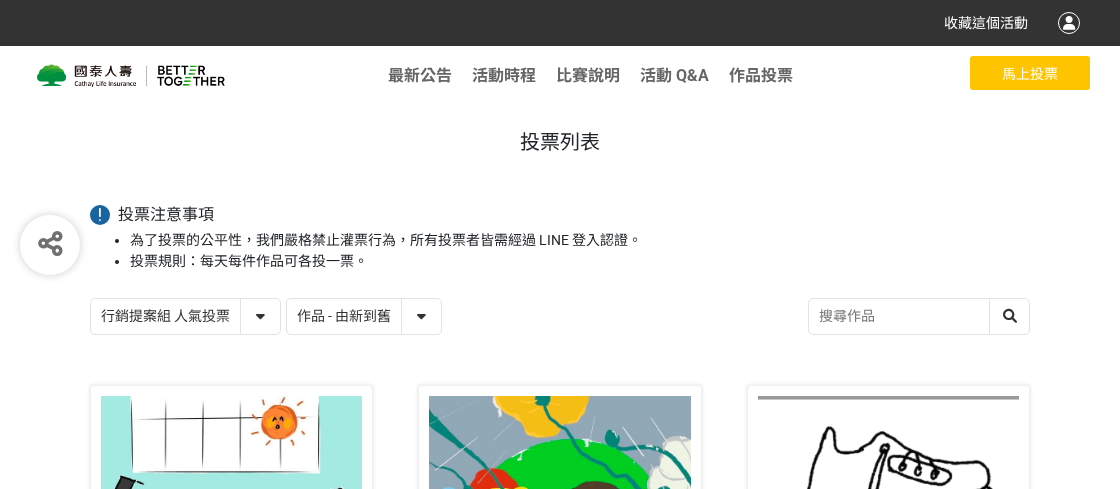 click on "行銷提案組 人氣投票" 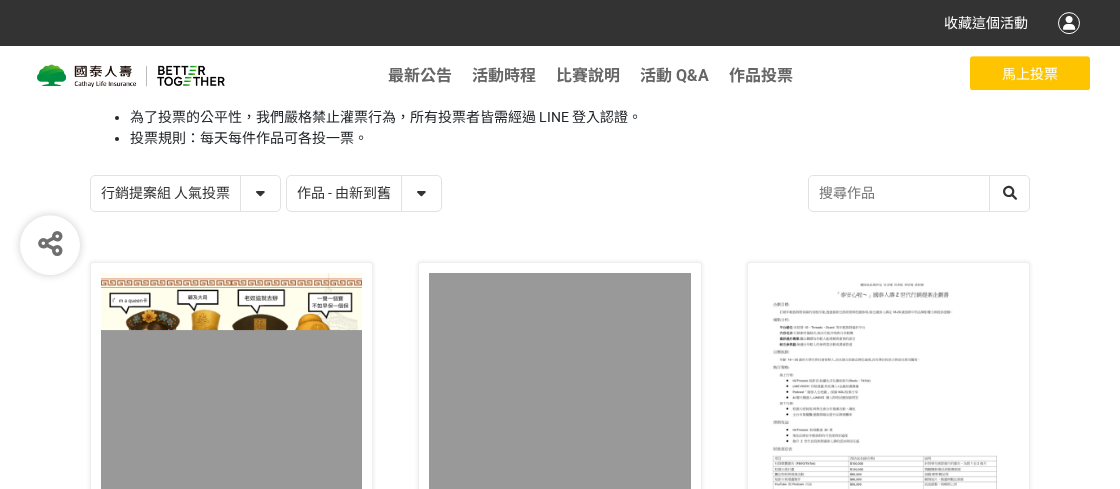 scroll, scrollTop: 182, scrollLeft: 0, axis: vertical 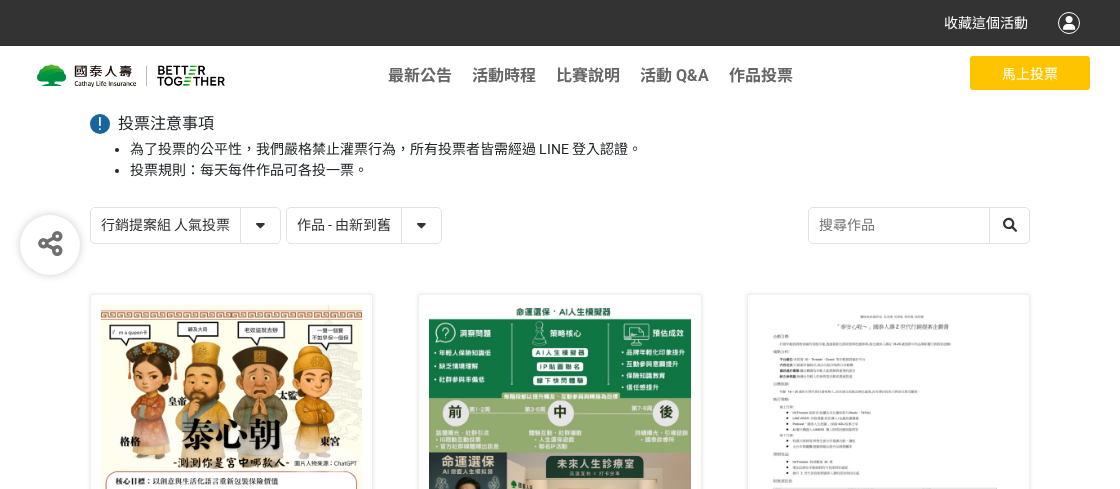 click on "作品 - 由新到舊 作品 - 由舊到新 票數 - 由多到少 票數 - 由少到多" at bounding box center [364, 225] 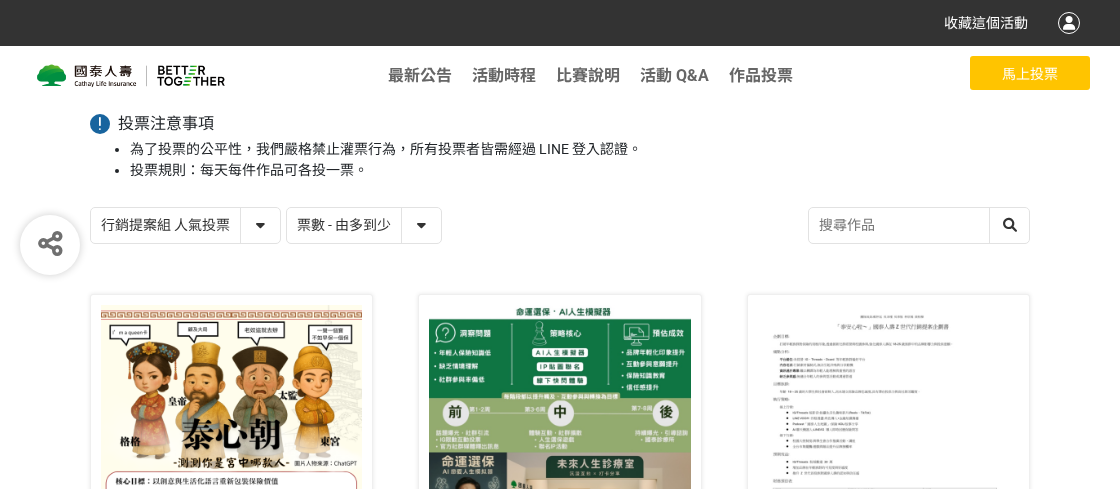 click on "票數 - 由多到少" 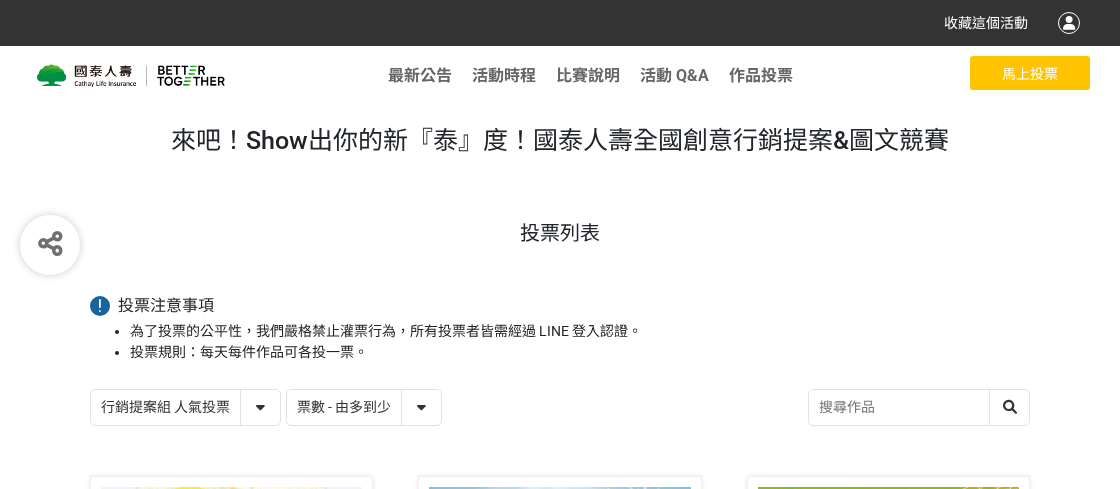 scroll, scrollTop: 364, scrollLeft: 0, axis: vertical 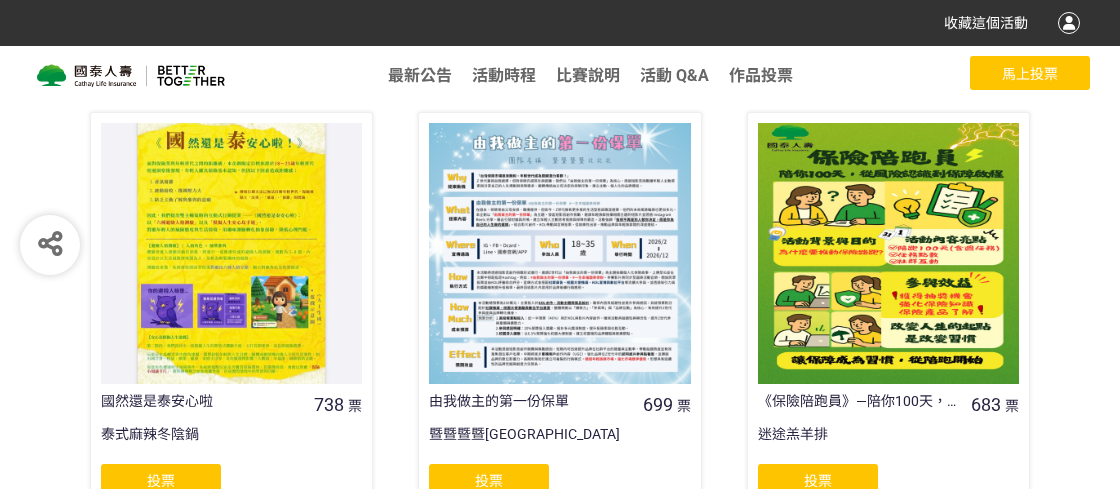 click at bounding box center (231, 253) 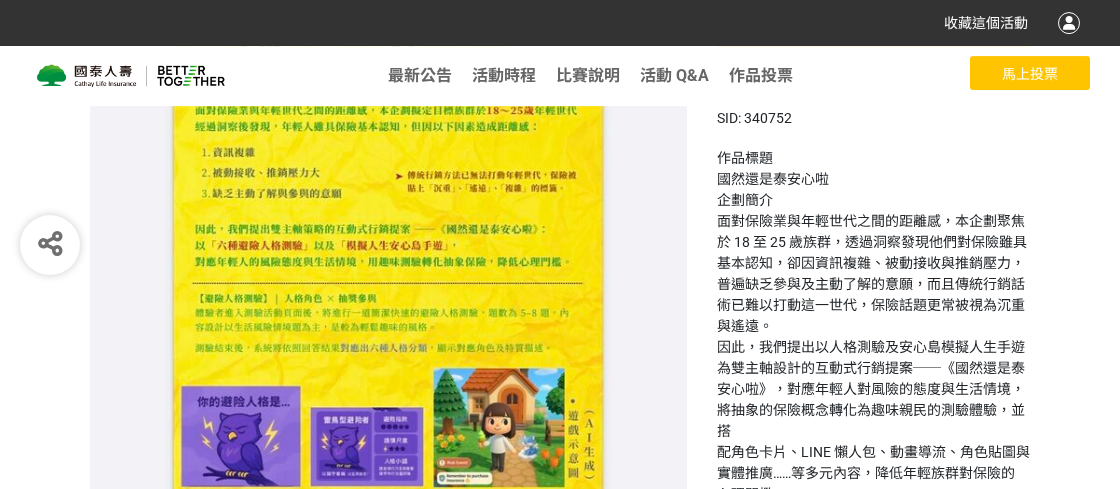 scroll, scrollTop: 0, scrollLeft: 0, axis: both 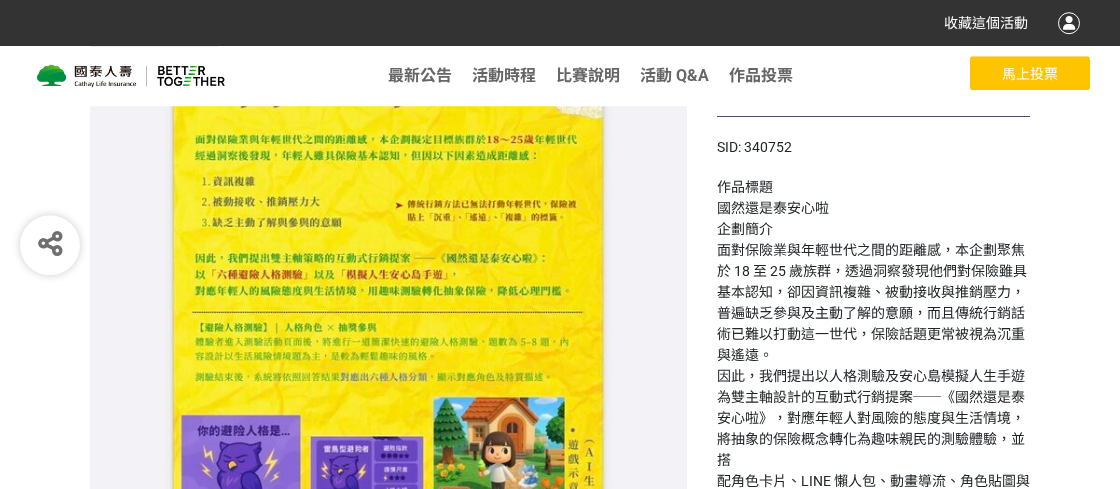 select on "13115" 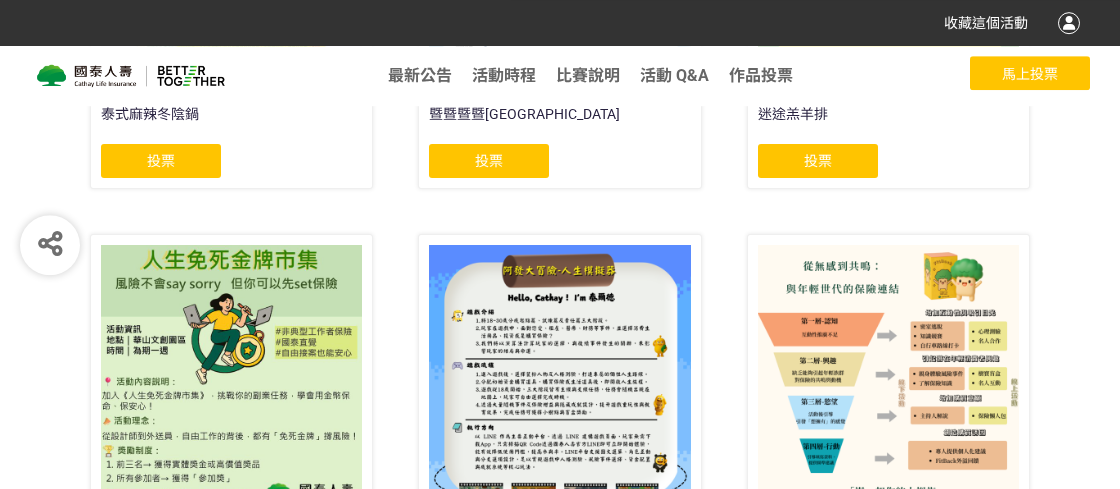 scroll, scrollTop: 728, scrollLeft: 0, axis: vertical 